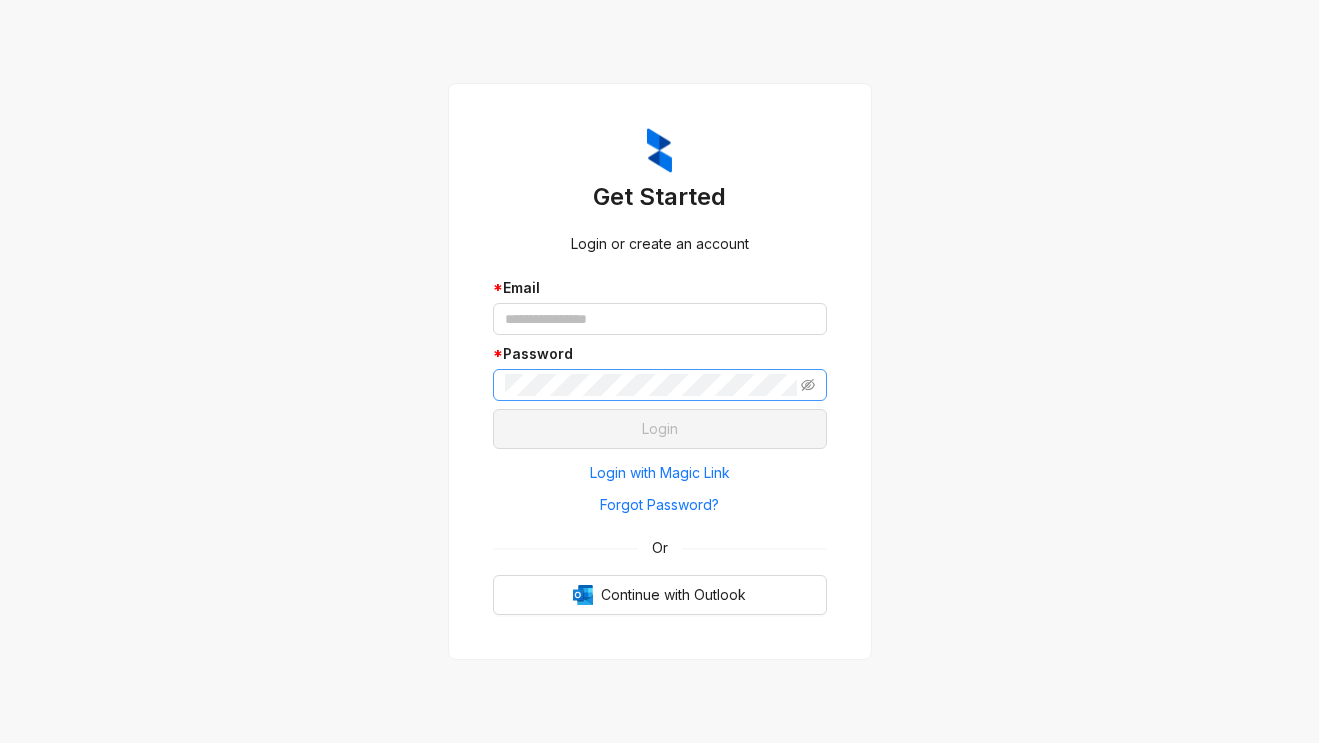 scroll, scrollTop: 0, scrollLeft: 0, axis: both 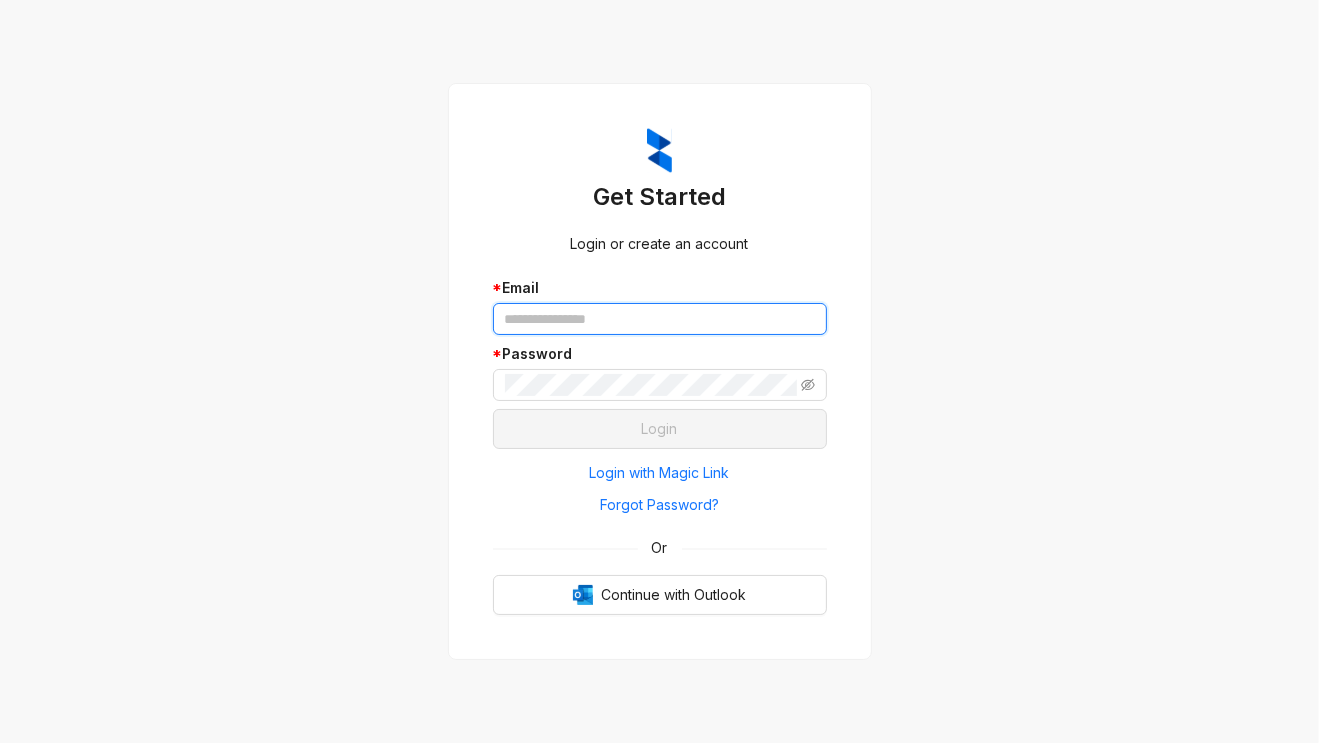 click at bounding box center (660, 319) 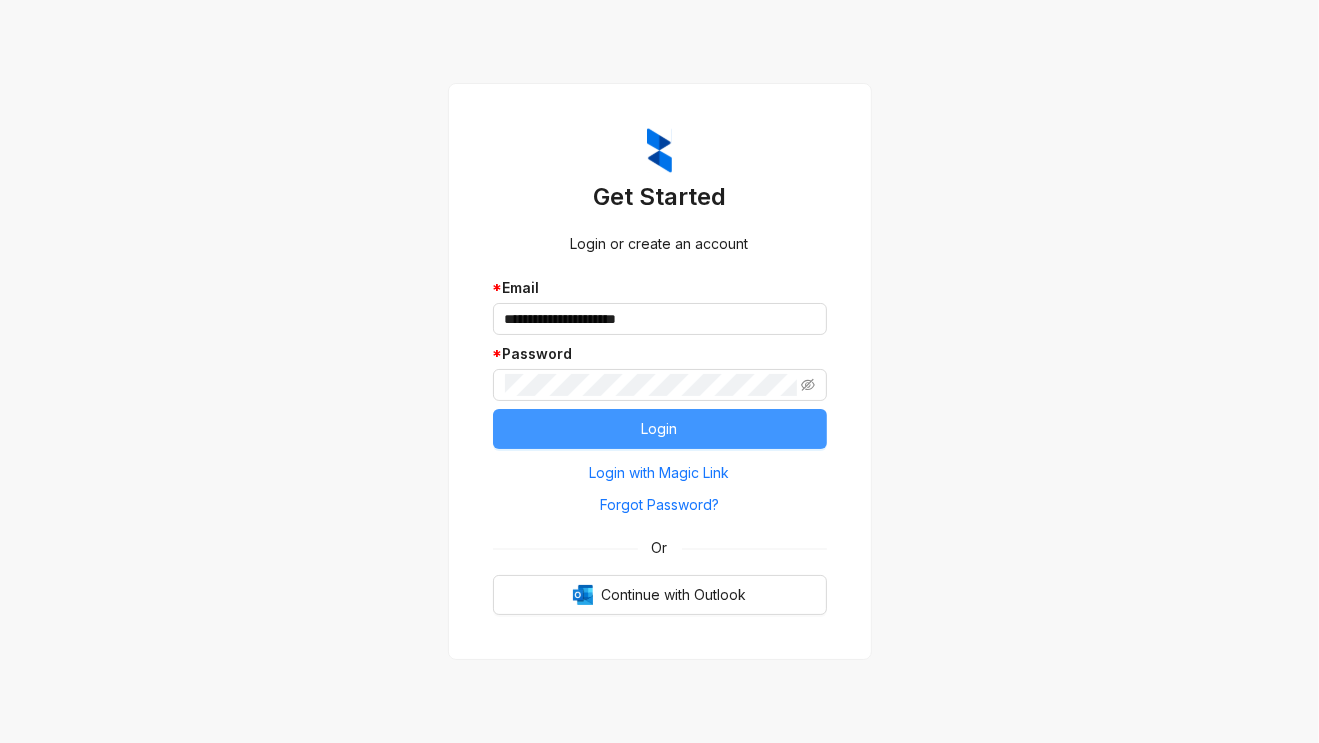 click on "Login" at bounding box center [660, 429] 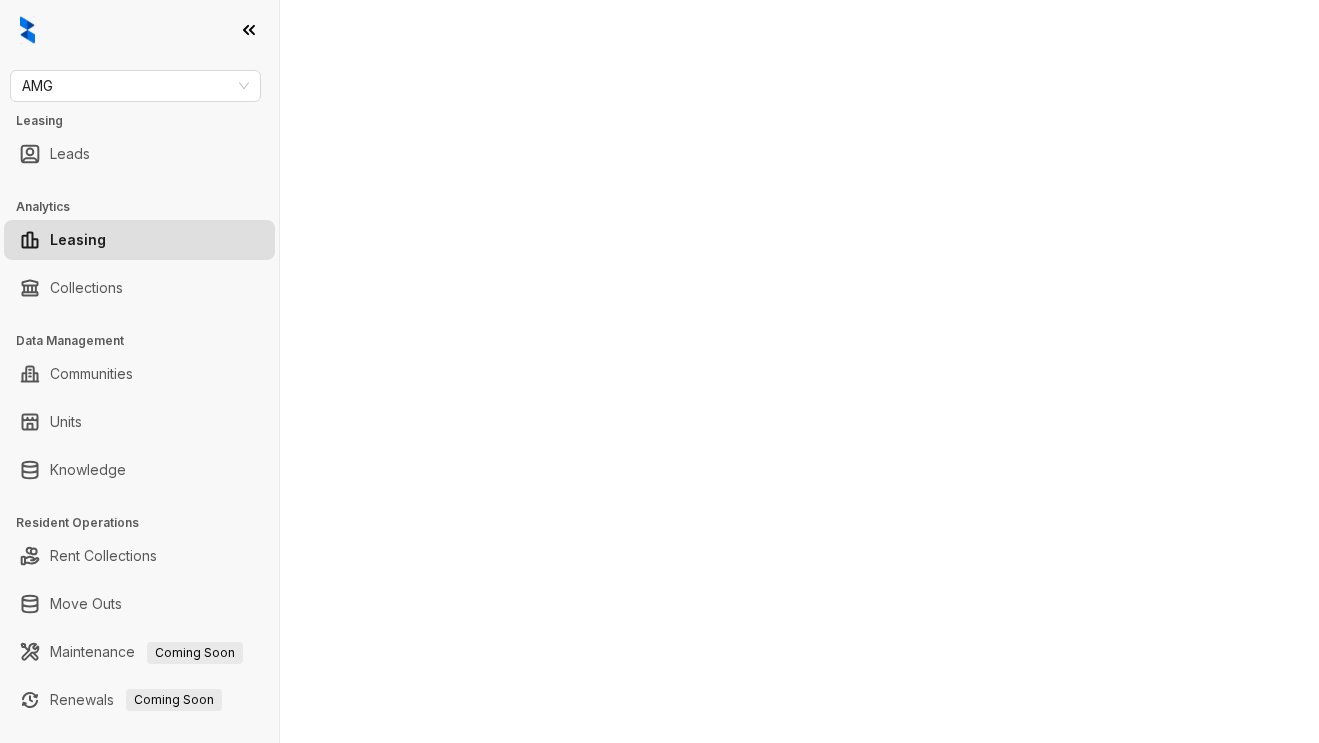 select on "******" 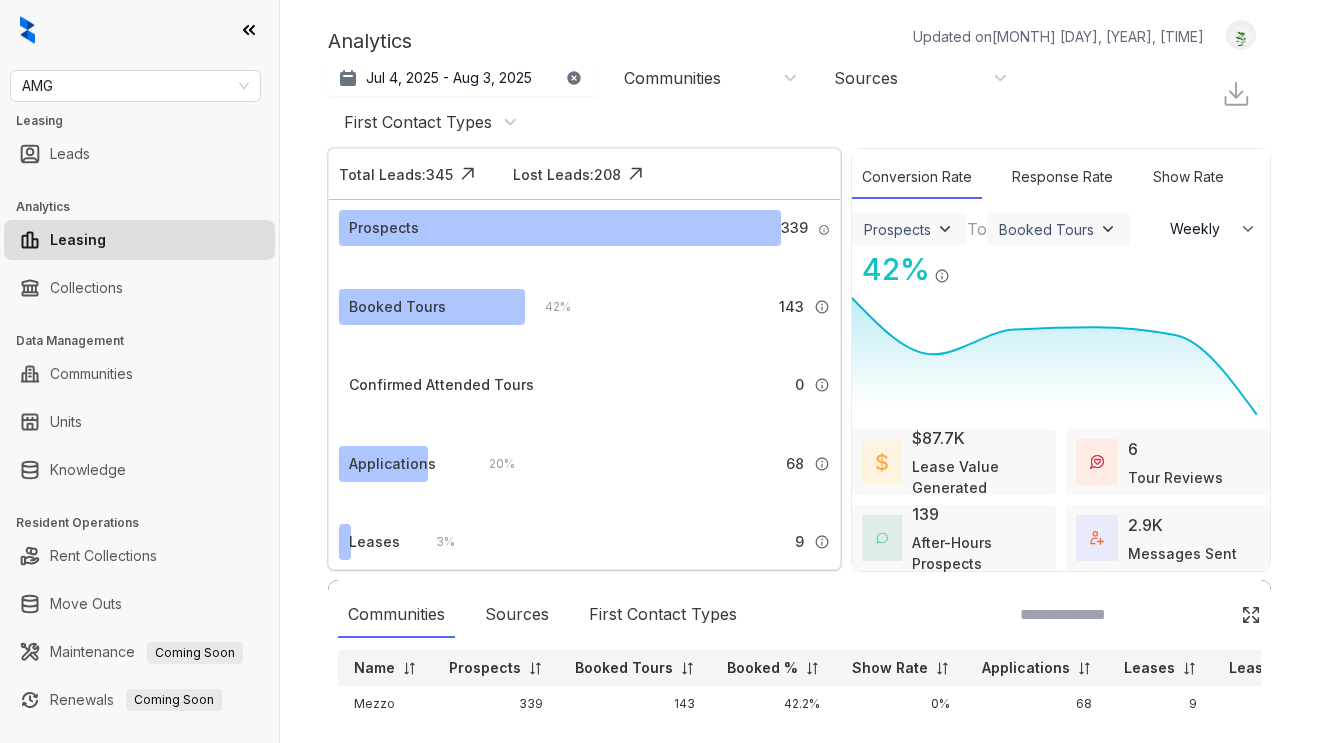 scroll, scrollTop: 0, scrollLeft: 0, axis: both 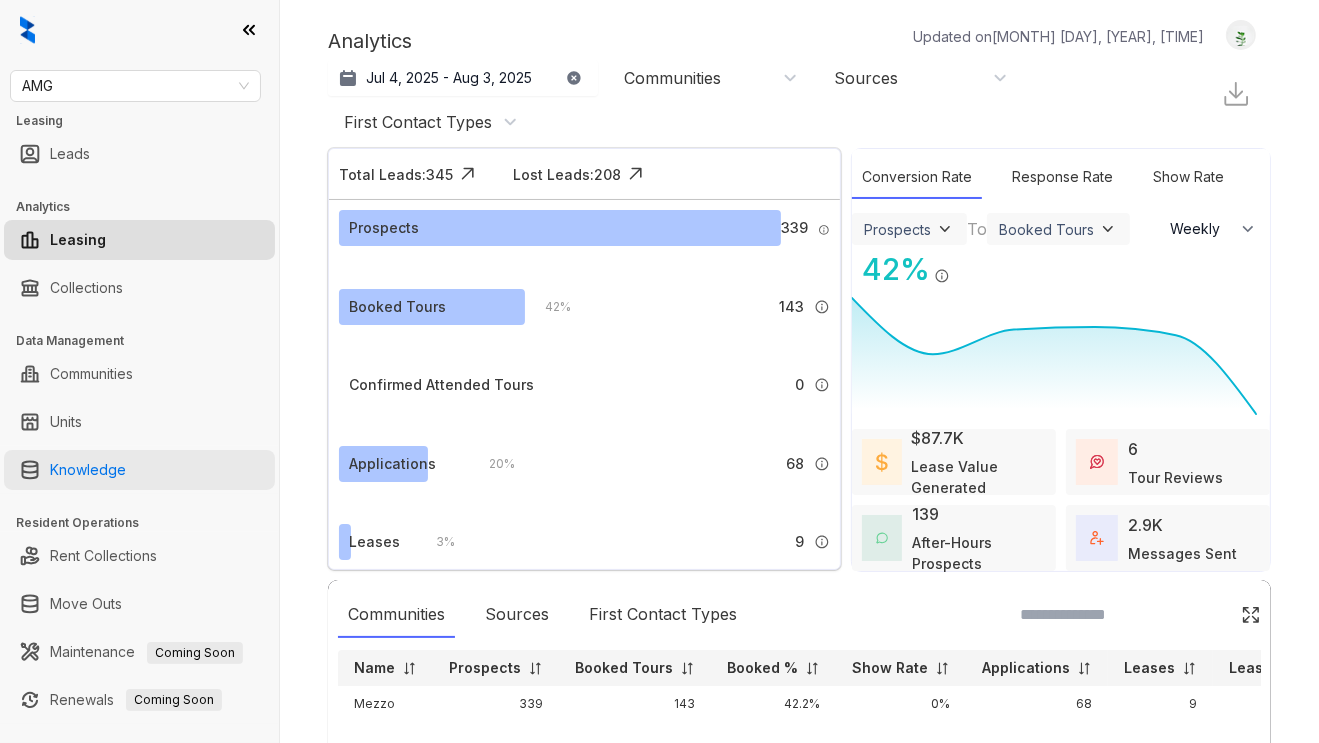 click on "Knowledge" at bounding box center [88, 470] 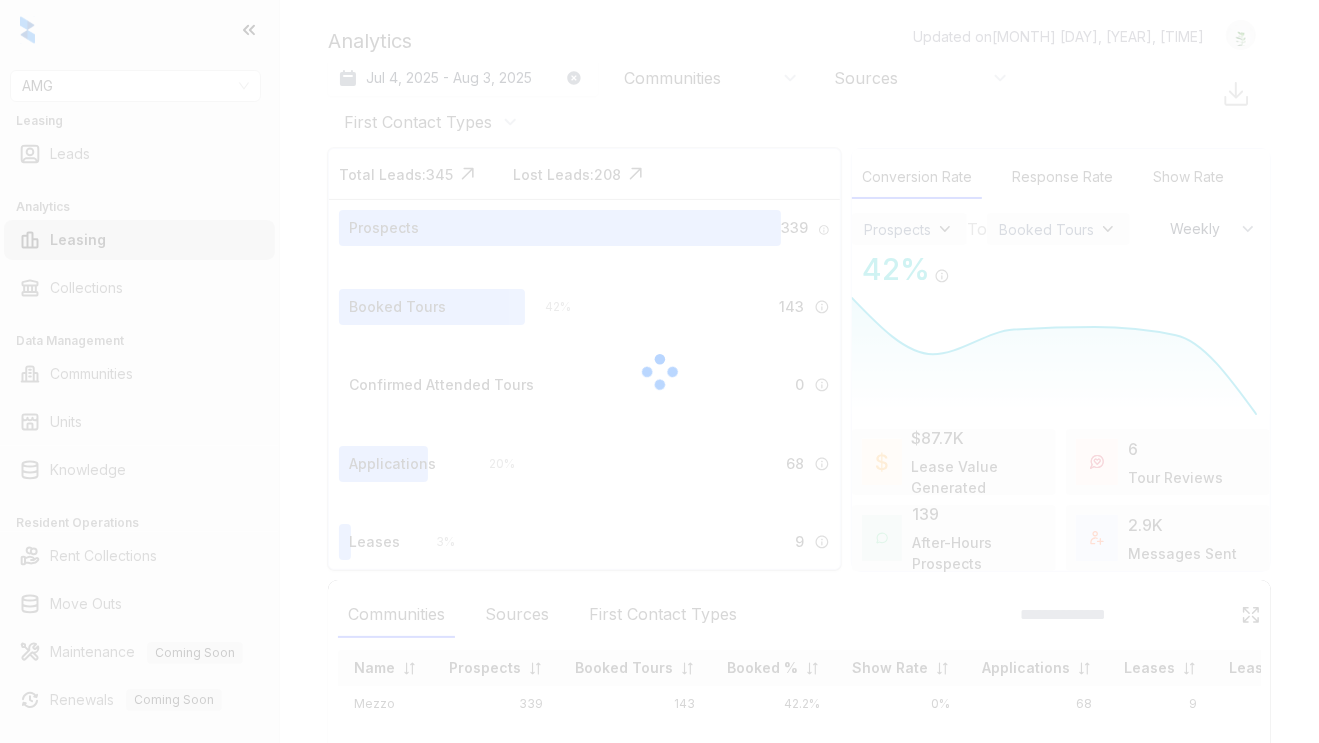 click at bounding box center (659, 371) 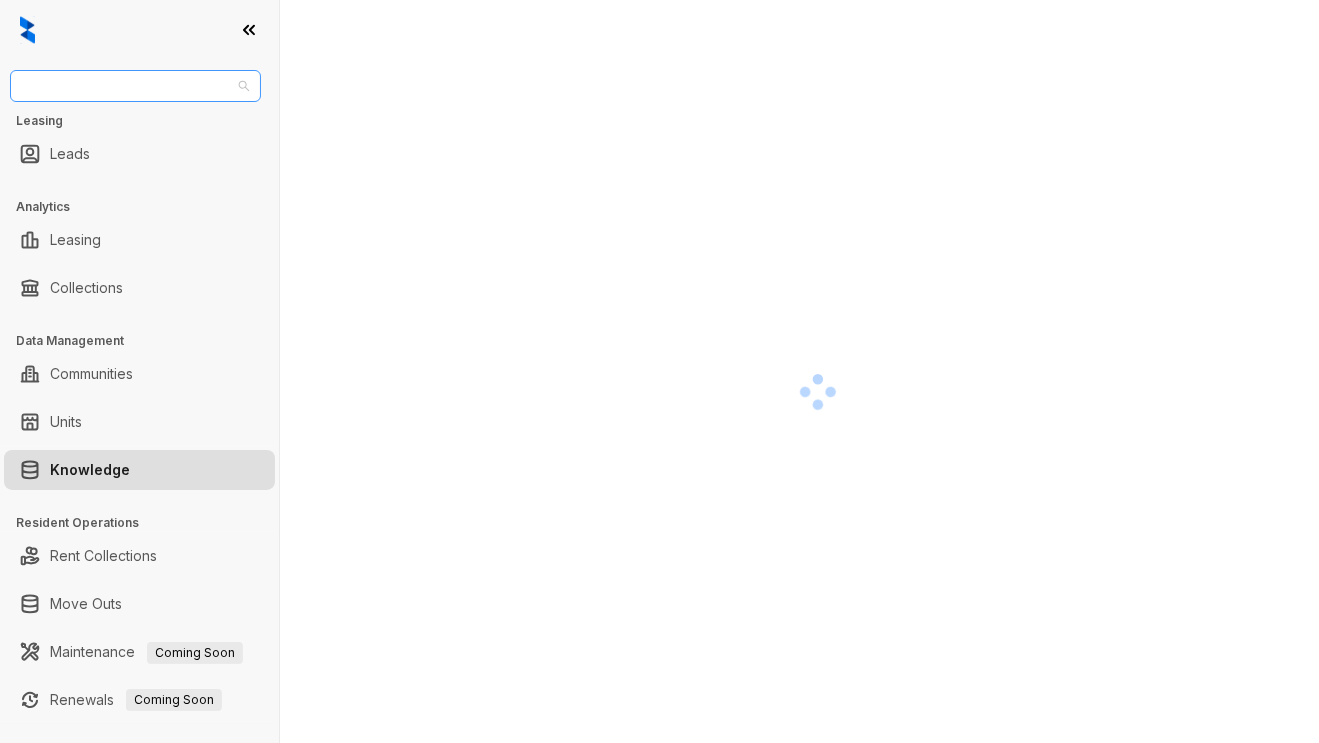 click on "AMG" at bounding box center [135, 86] 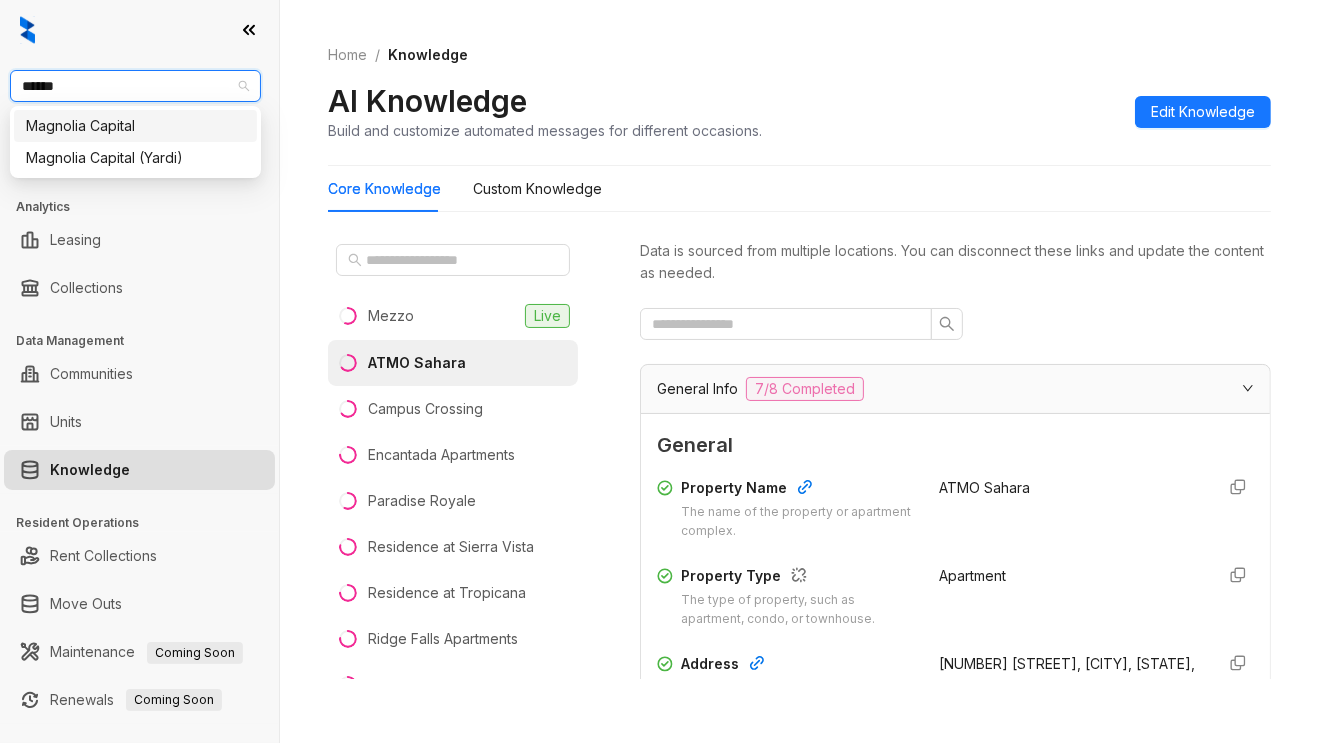 type on "*******" 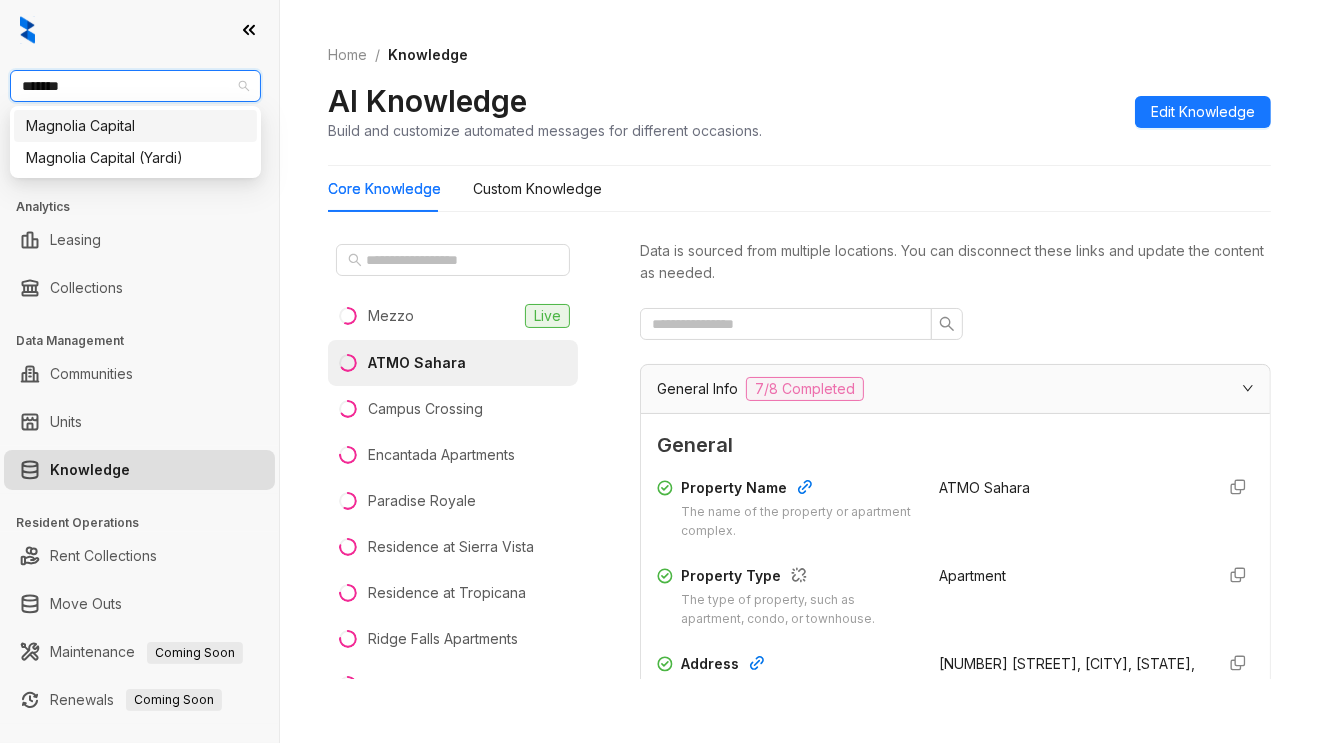 click on "Magnolia Capital" at bounding box center [135, 126] 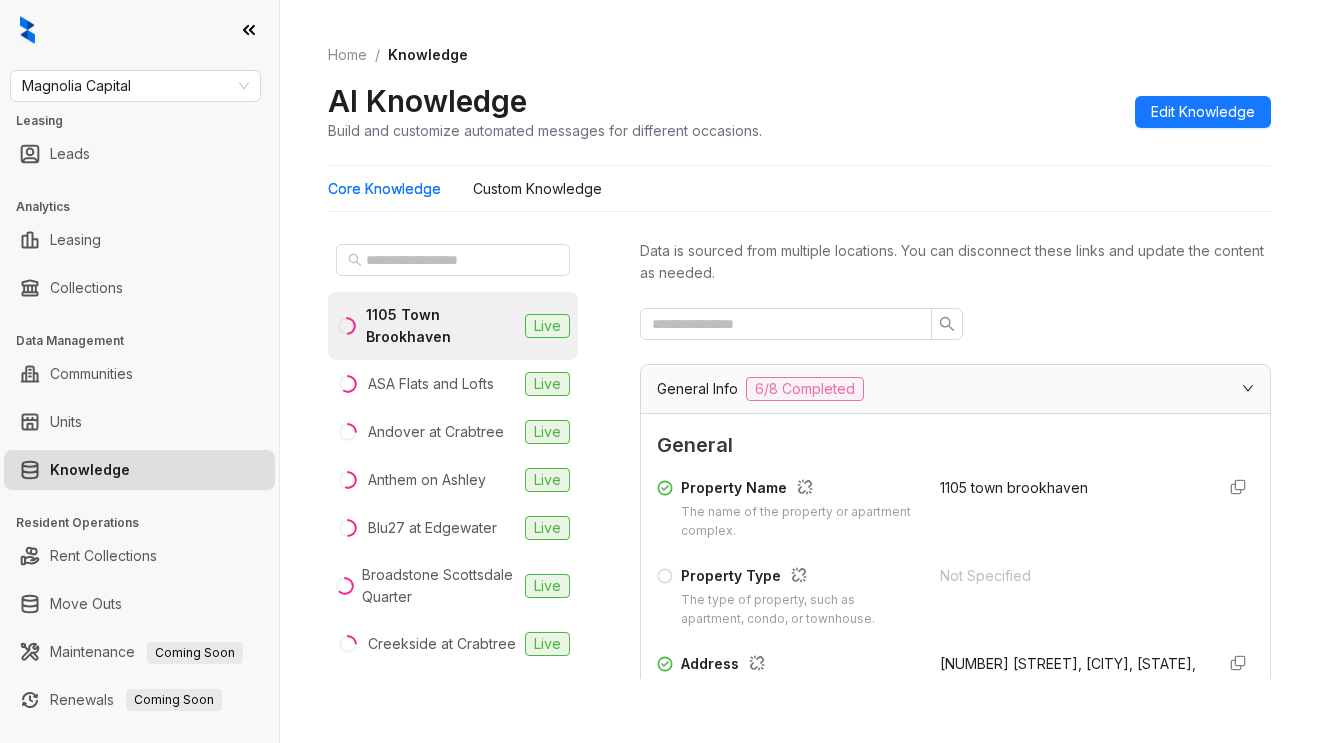 scroll, scrollTop: 0, scrollLeft: 0, axis: both 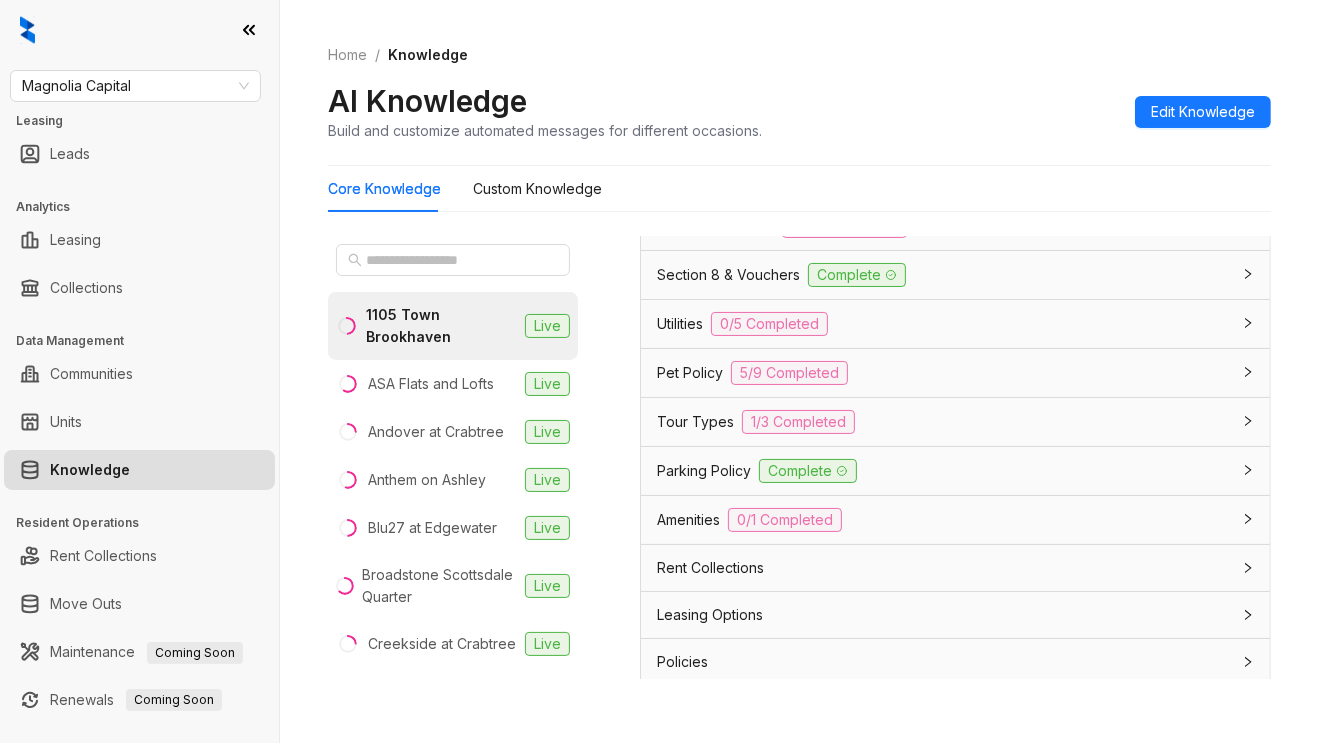 click on "Rent Collections" at bounding box center [943, 568] 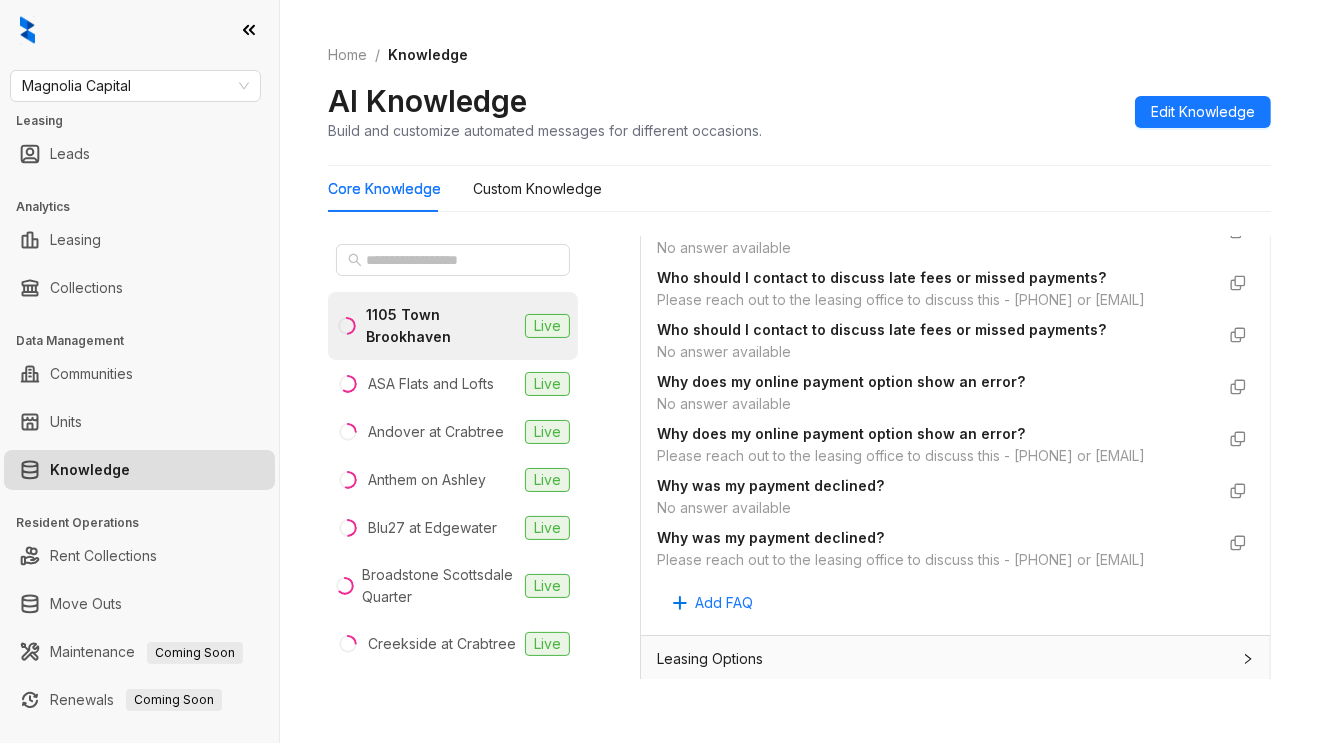 scroll, scrollTop: 5060, scrollLeft: 0, axis: vertical 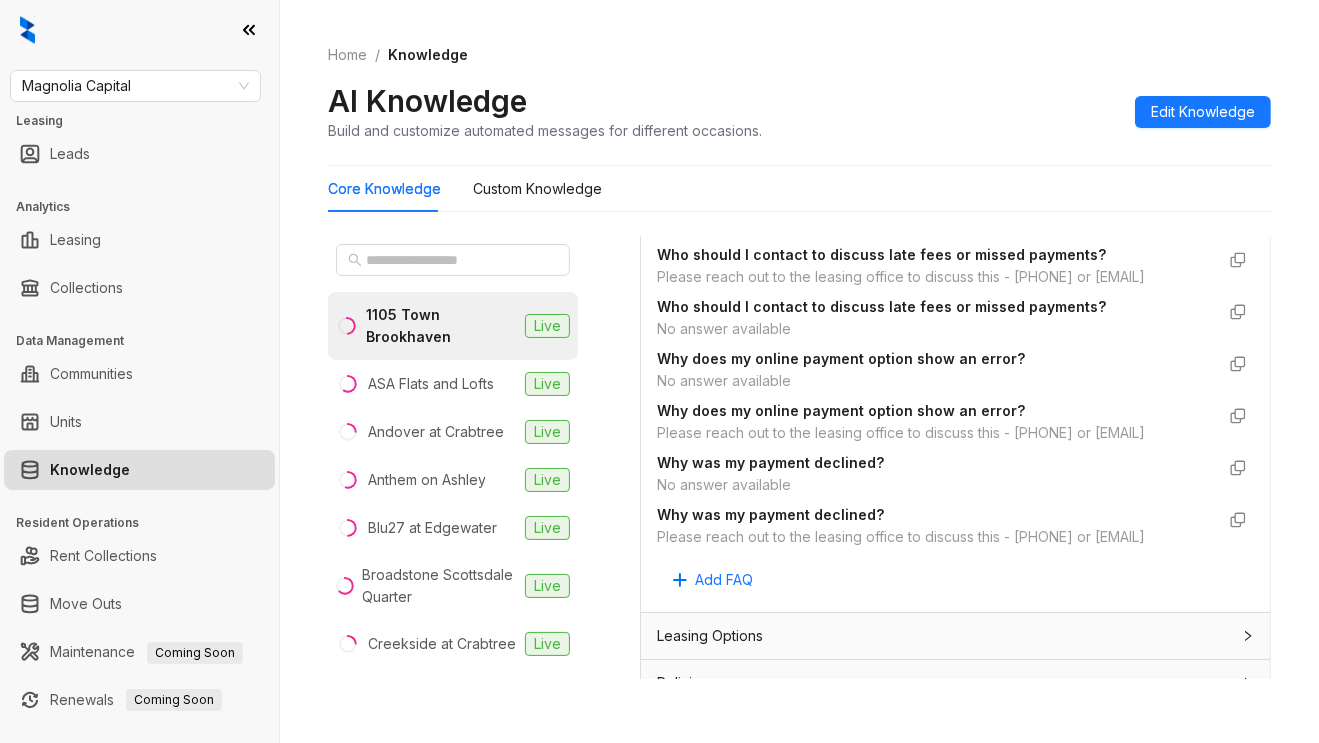 click on "Please reach out to the leasing office to discuss this - 404-800-7642 or 1105team@stylresidential.com" at bounding box center [935, 277] 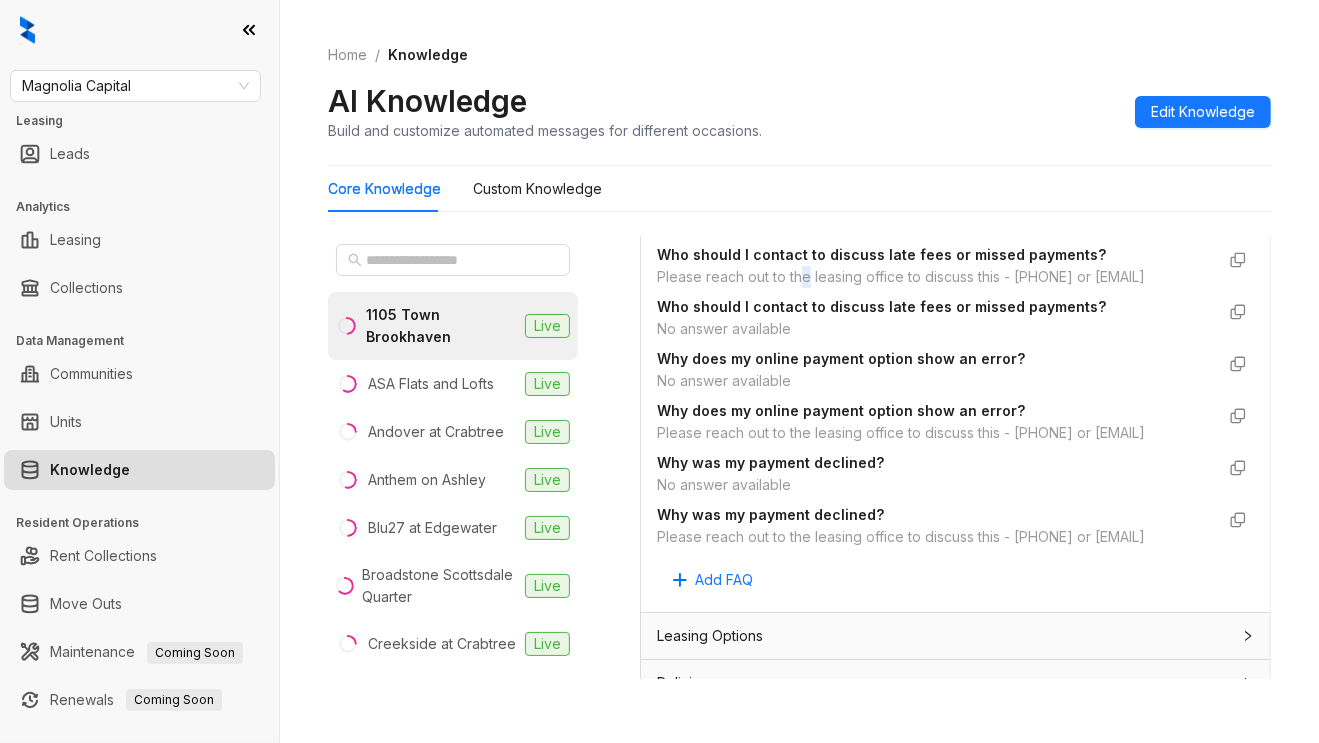 click on "Please reach out to the leasing office to discuss this - 404-800-7642 or 1105team@stylresidential.com" at bounding box center [935, 277] 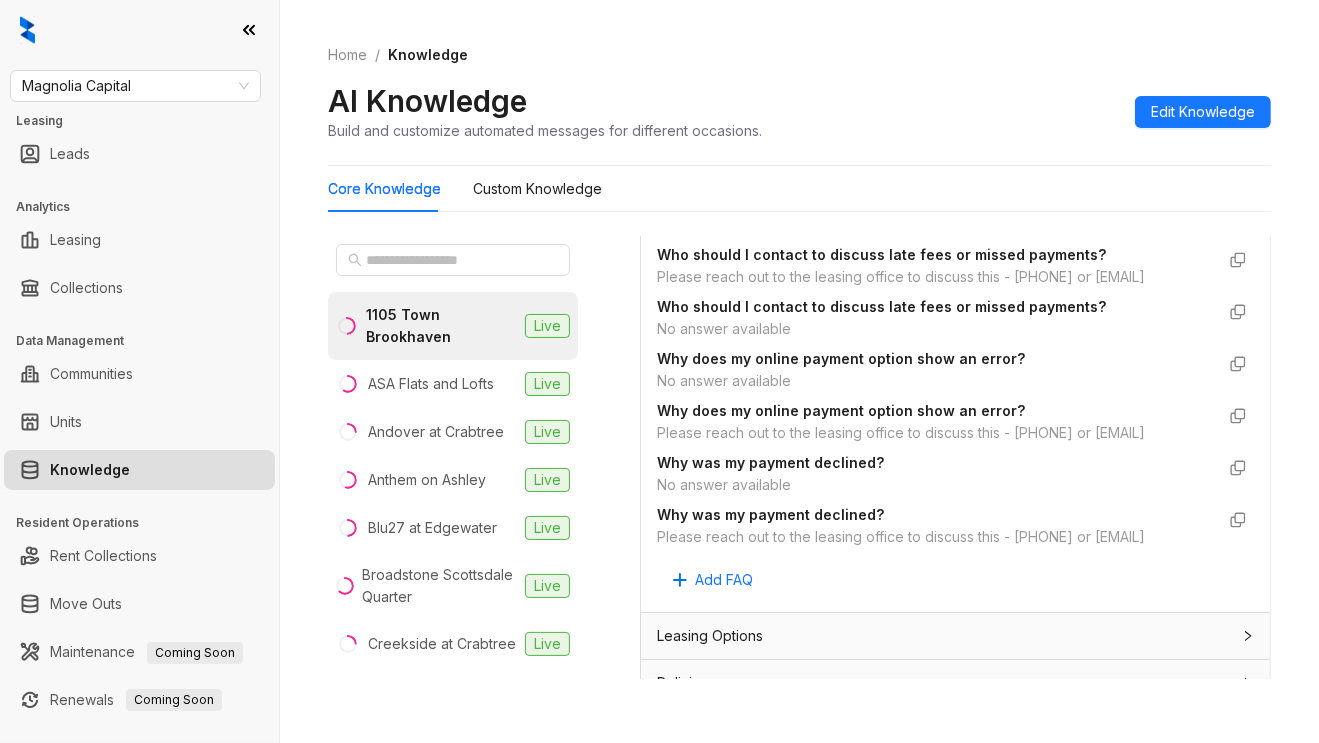 click on "Please reach out to the leasing office to discuss this - 404-800-7642 or 1105team@stylresidential.com" at bounding box center [935, 277] 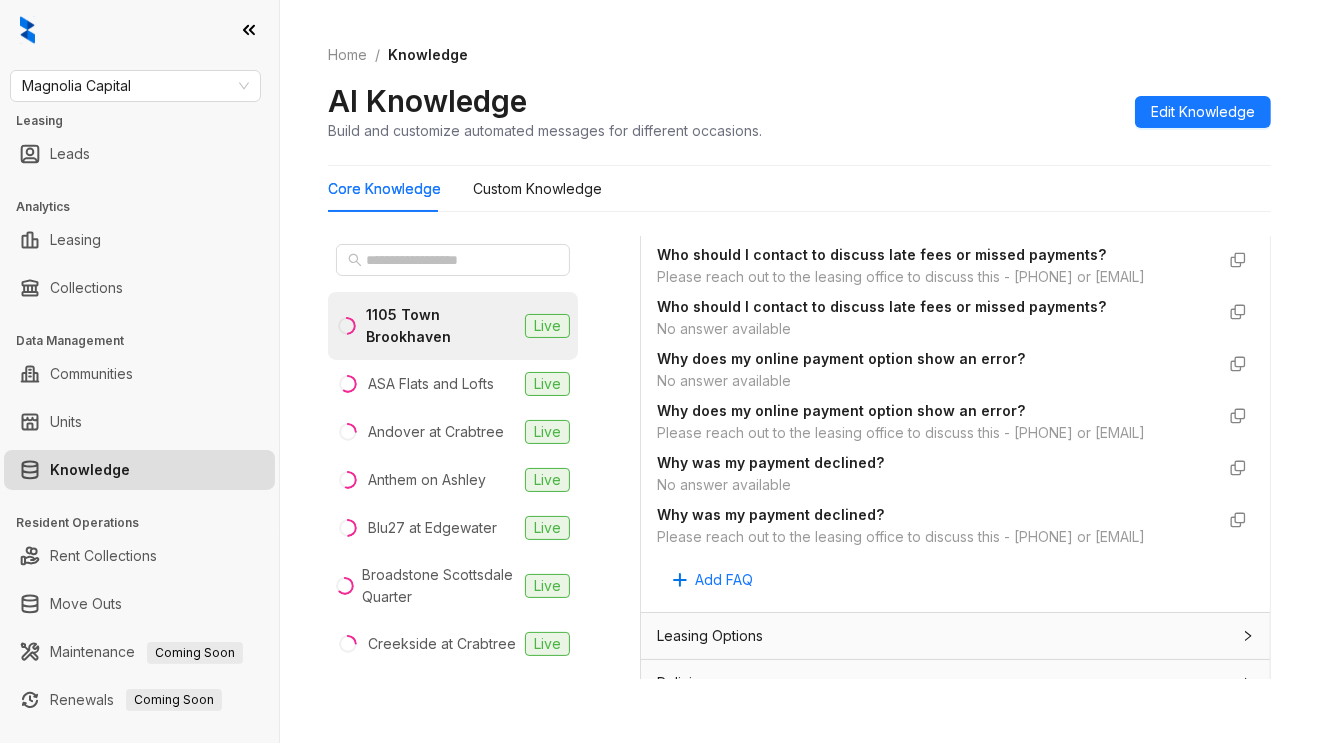 drag, startPoint x: 875, startPoint y: 470, endPoint x: 636, endPoint y: 447, distance: 240.10414 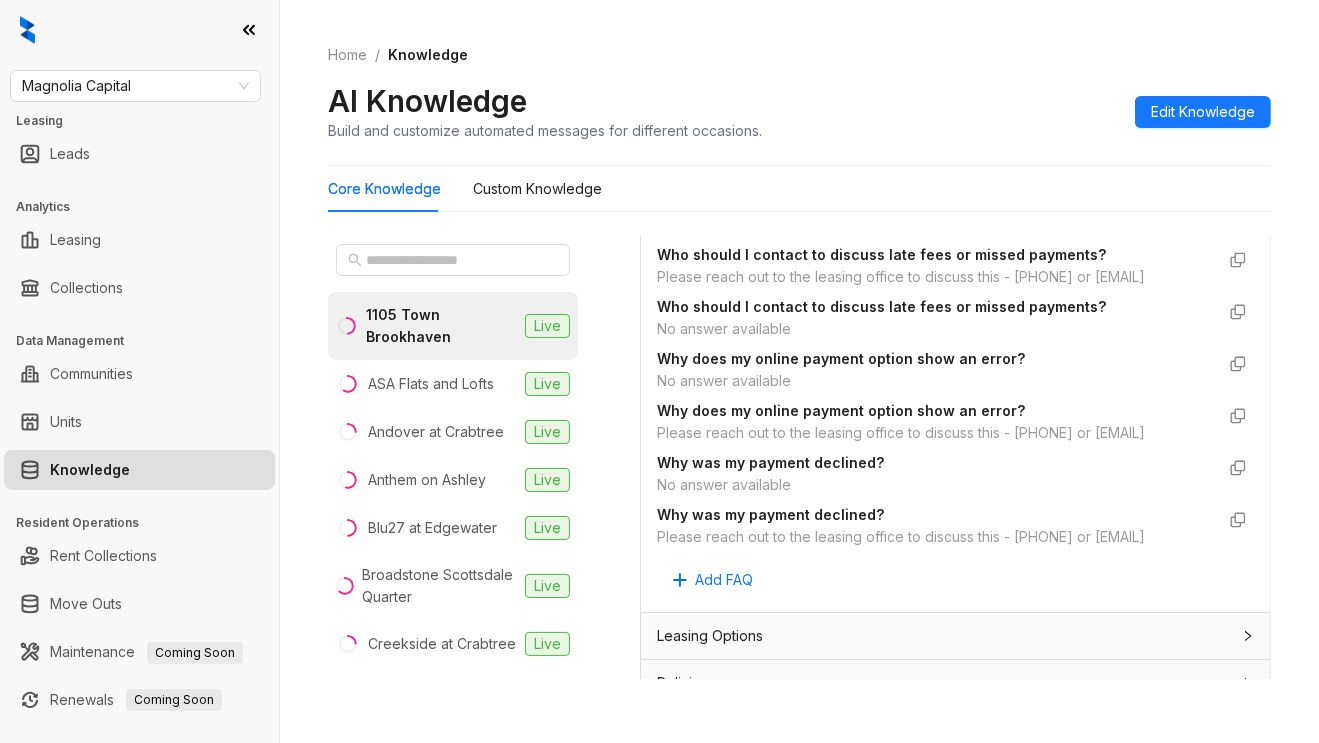 click on "Please reach out to the leasing office to discuss this - 404-800-7642 or 1105team@stylresidential.com" at bounding box center [935, 277] 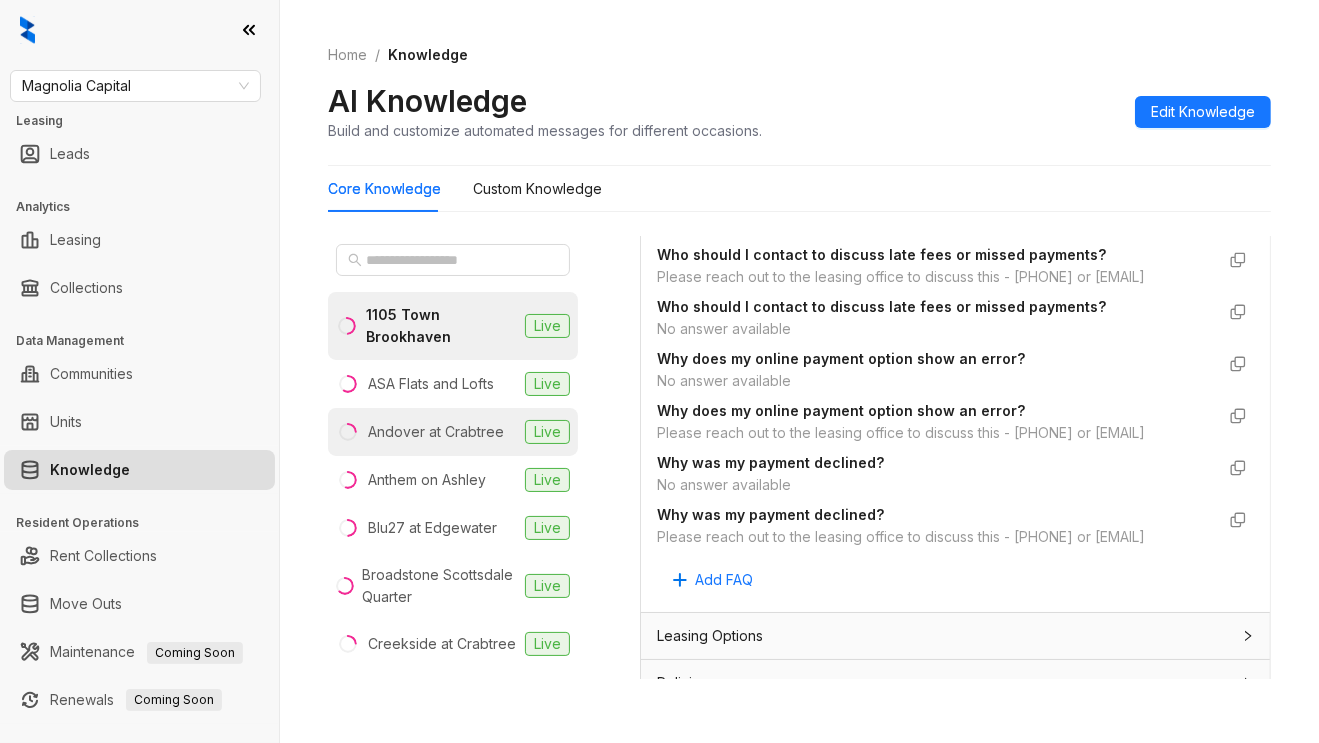 copy on "Please reach out to the leasing office to discuss this - 404-800-7642 or 1105team@stylresidential.com" 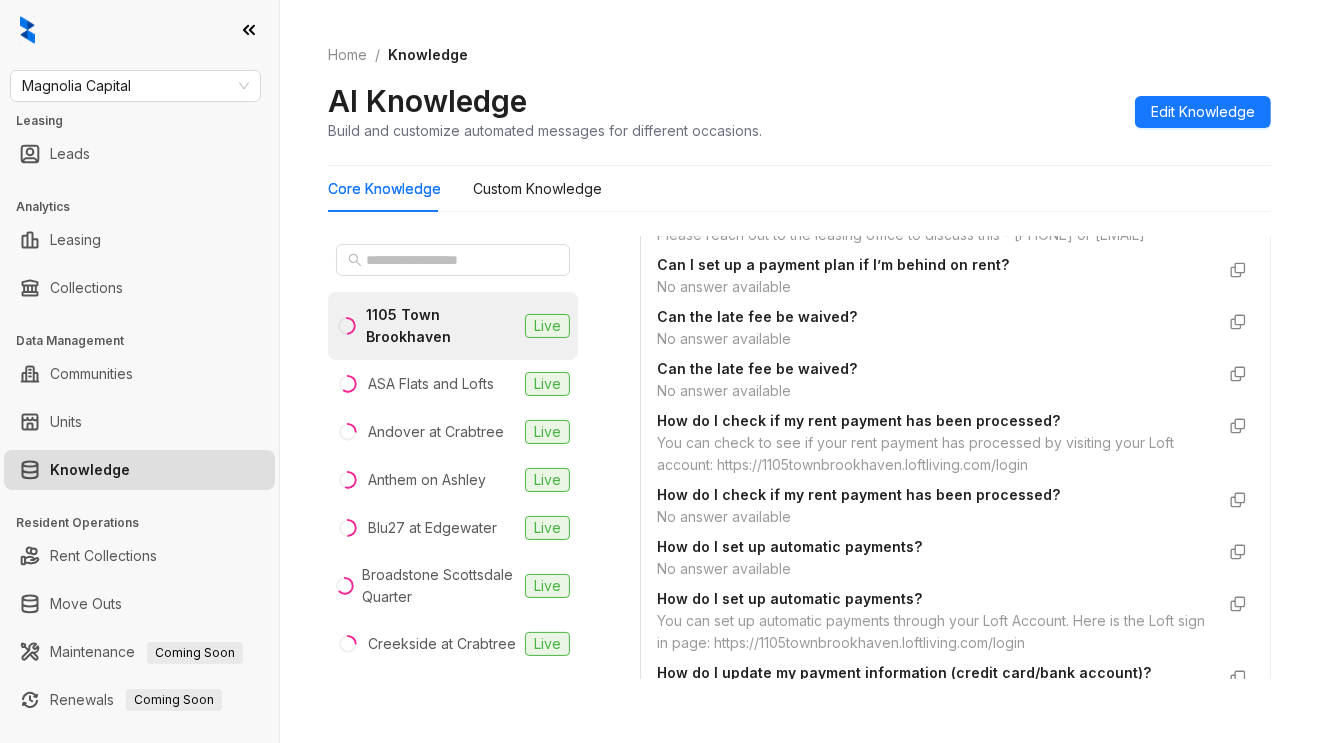 scroll, scrollTop: 2322, scrollLeft: 0, axis: vertical 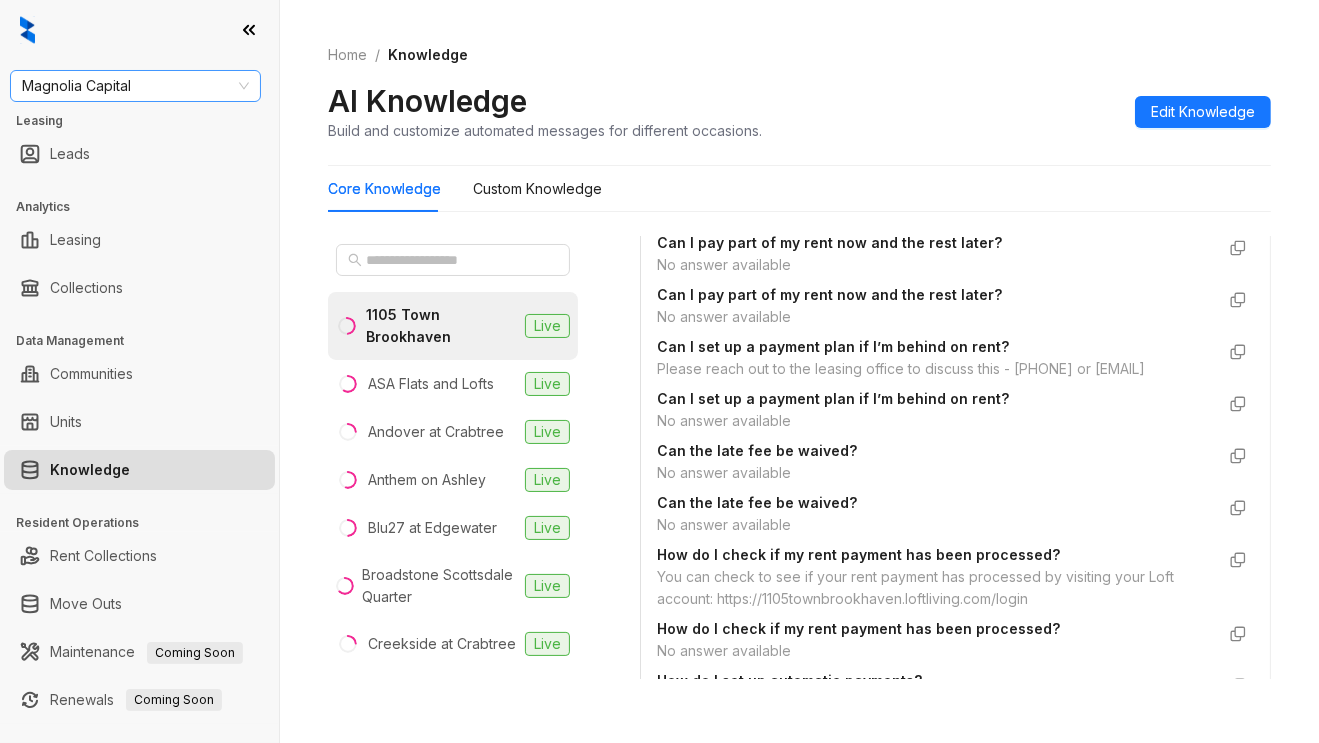 click on "Magnolia Capital" at bounding box center [135, 86] 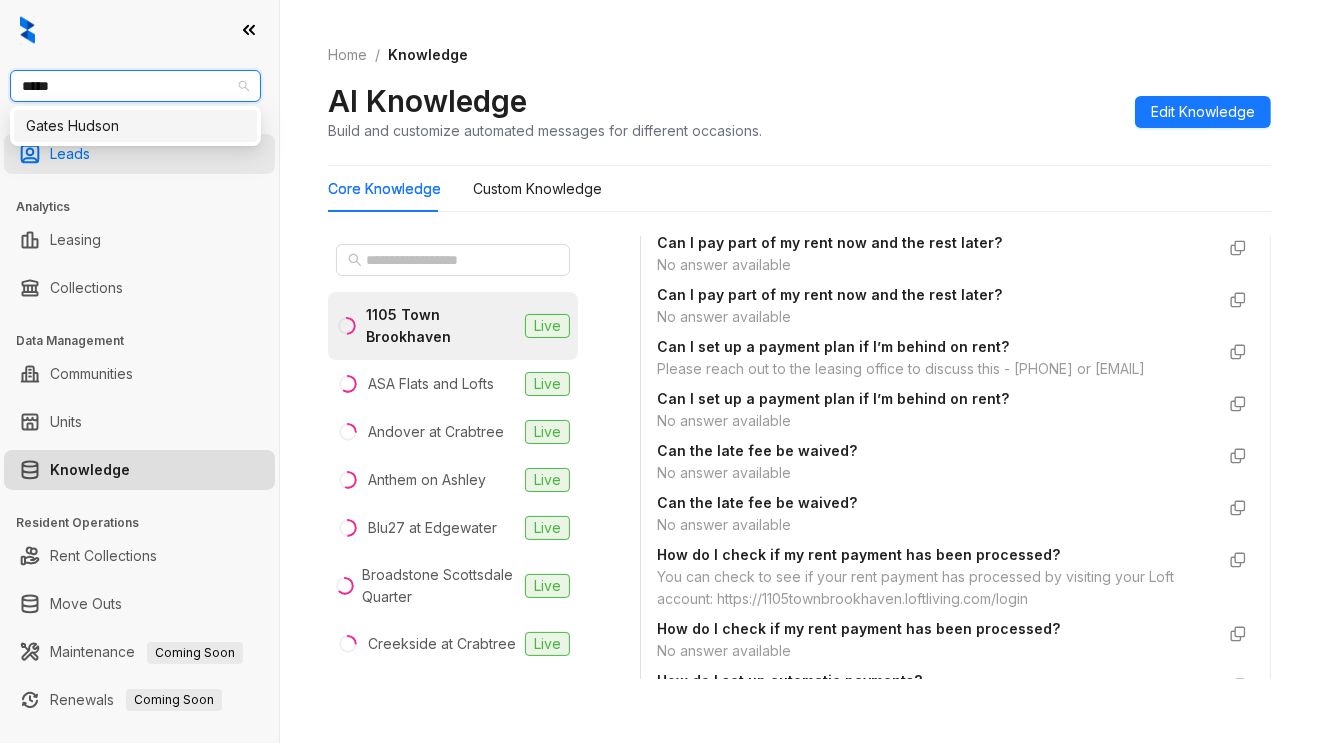 type on "*****" 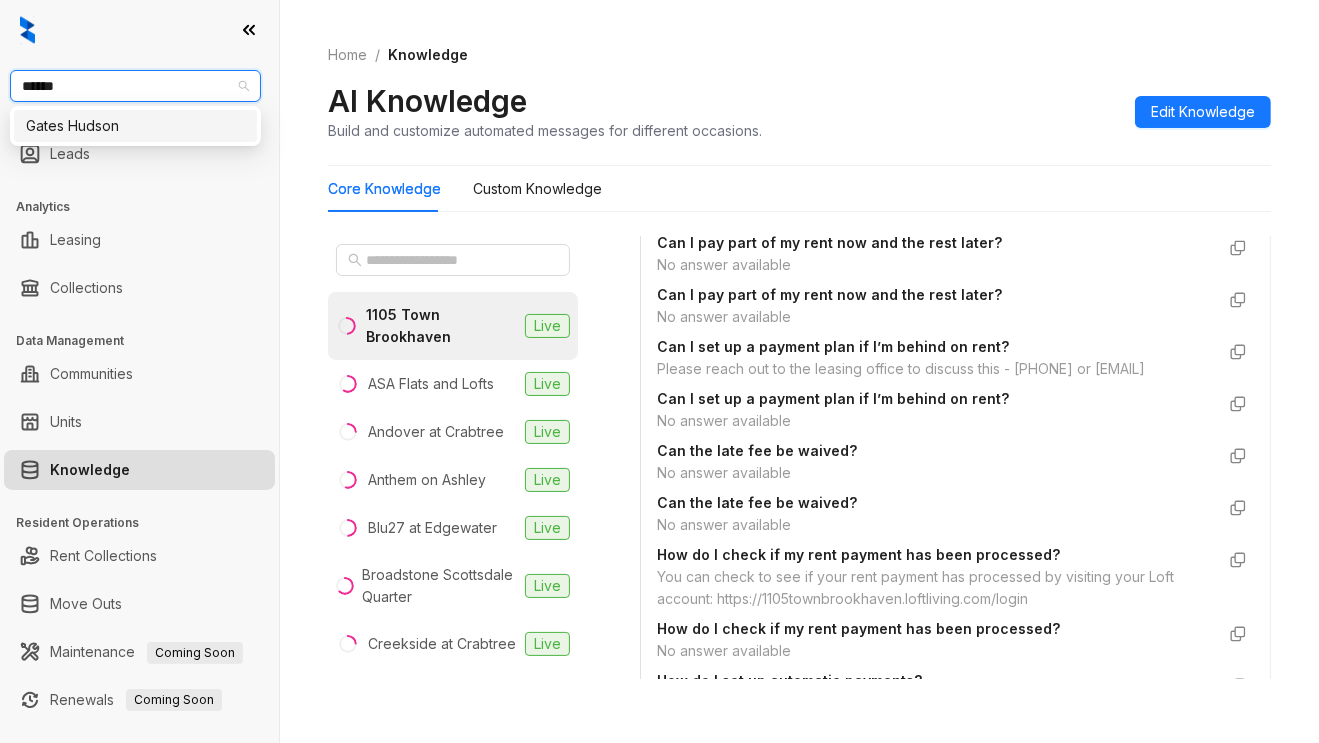 click on "Gates Hudson" at bounding box center (135, 126) 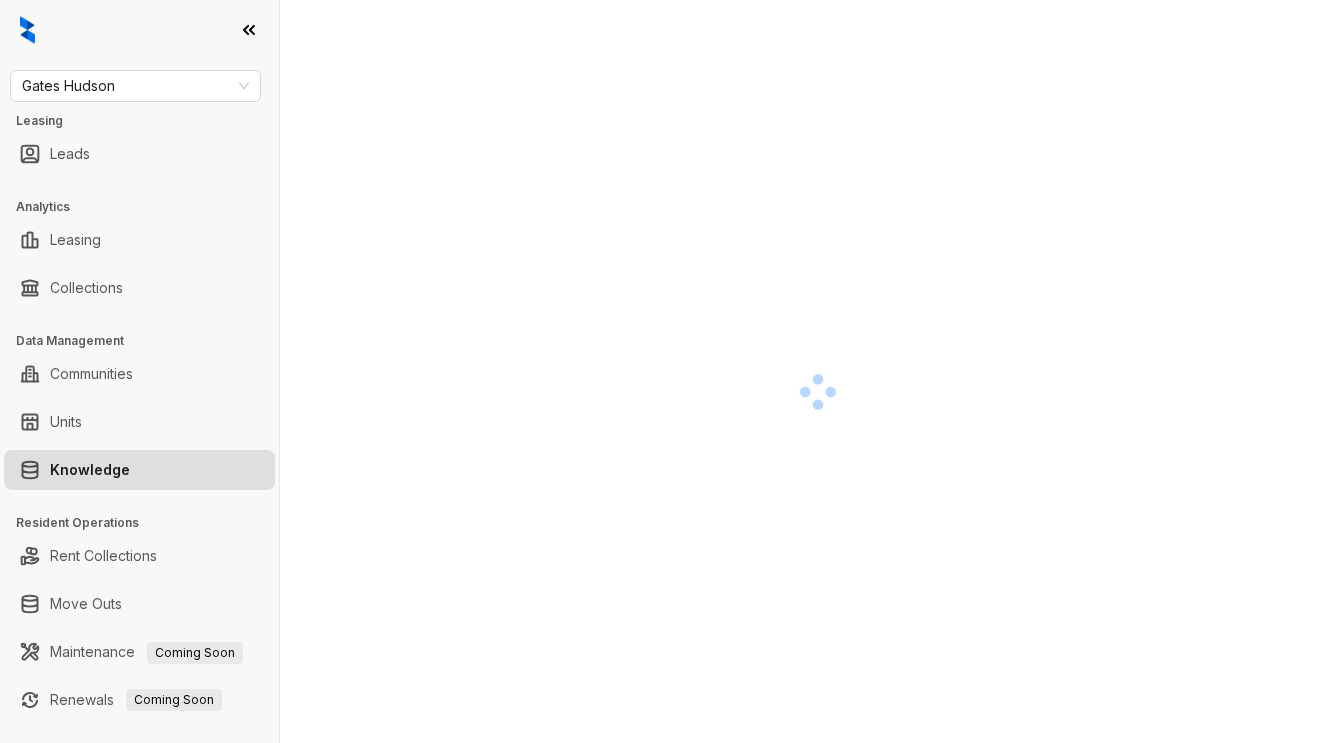 scroll, scrollTop: 0, scrollLeft: 0, axis: both 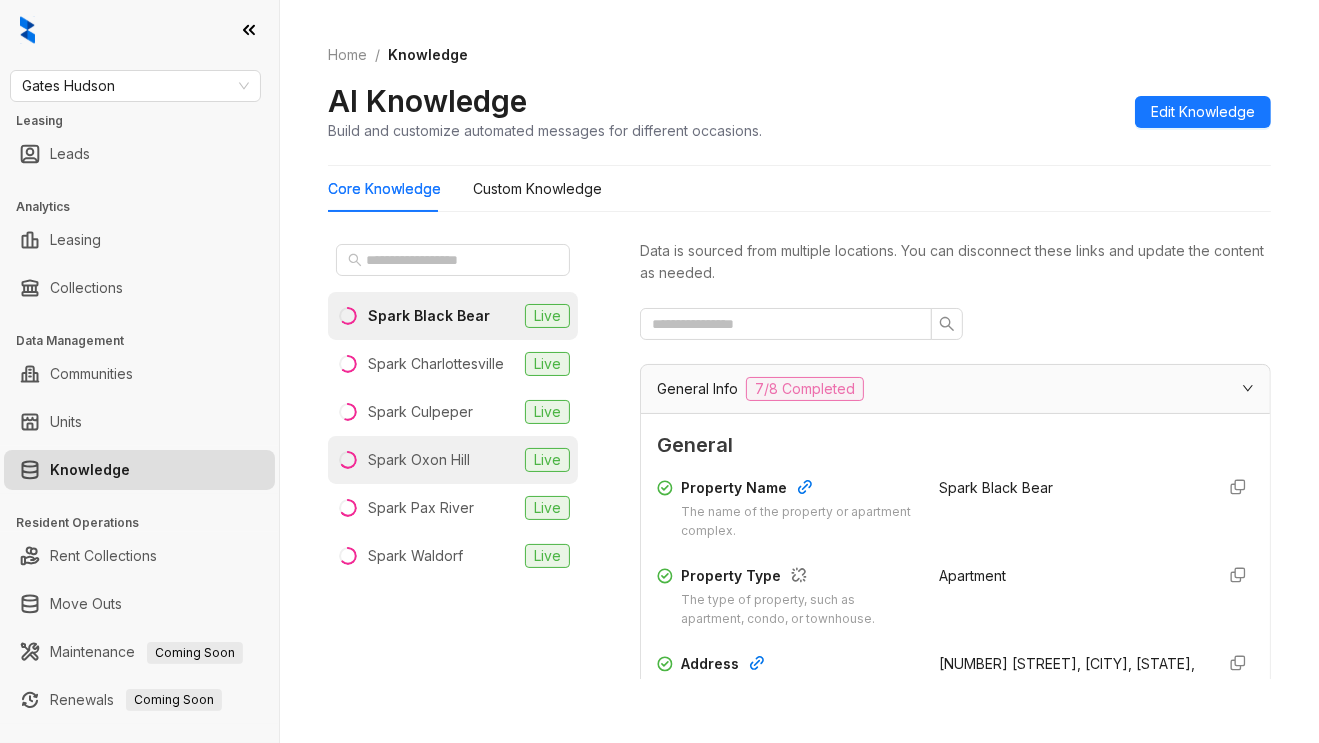 click on "Spark Oxon Hill Live" at bounding box center [453, 460] 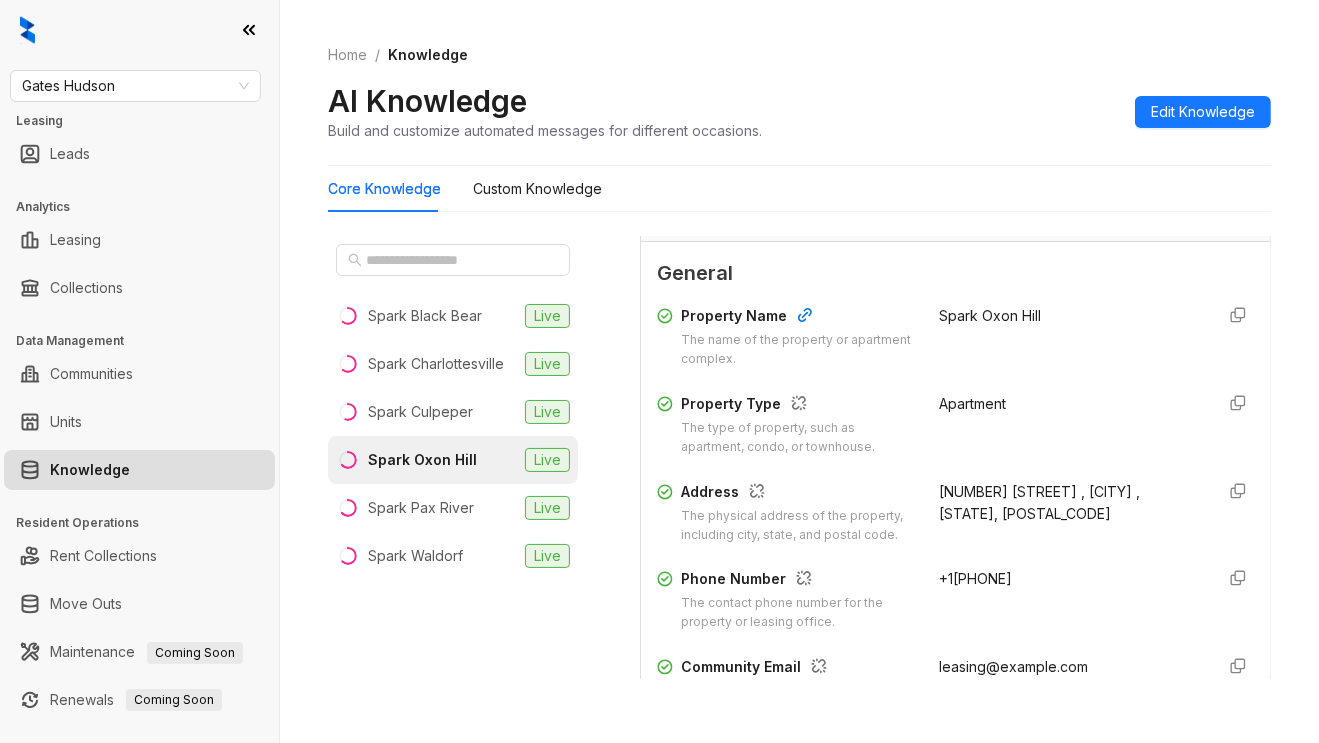 scroll, scrollTop: 300, scrollLeft: 0, axis: vertical 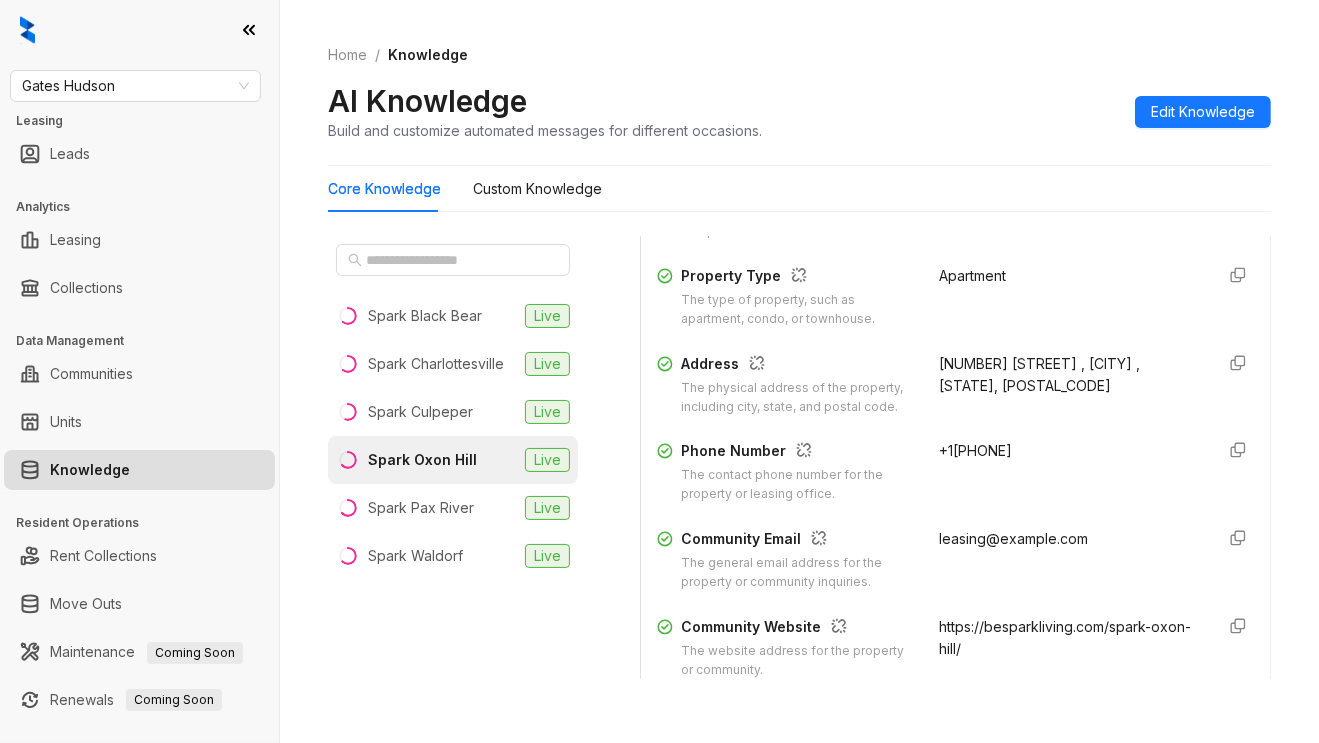 drag, startPoint x: 913, startPoint y: 560, endPoint x: 1086, endPoint y: 533, distance: 175.09425 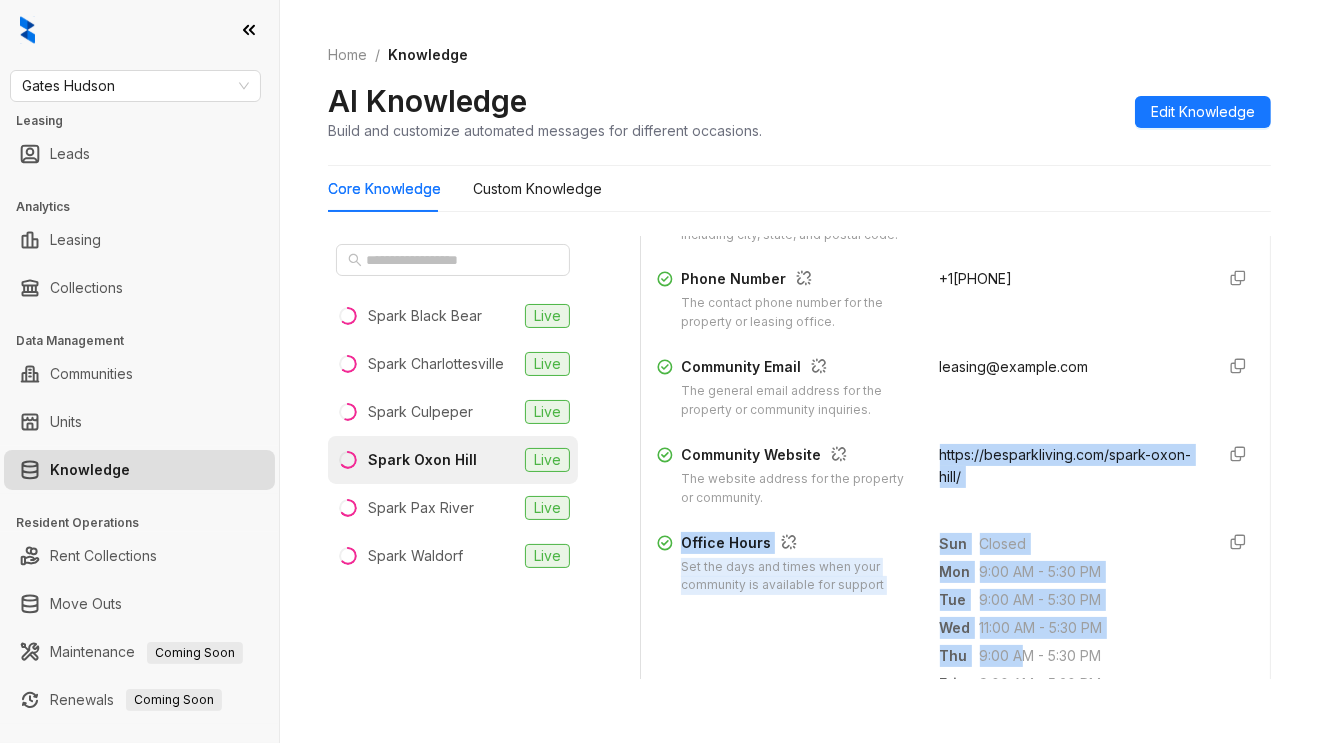 drag, startPoint x: 920, startPoint y: 641, endPoint x: 996, endPoint y: 673, distance: 82.46211 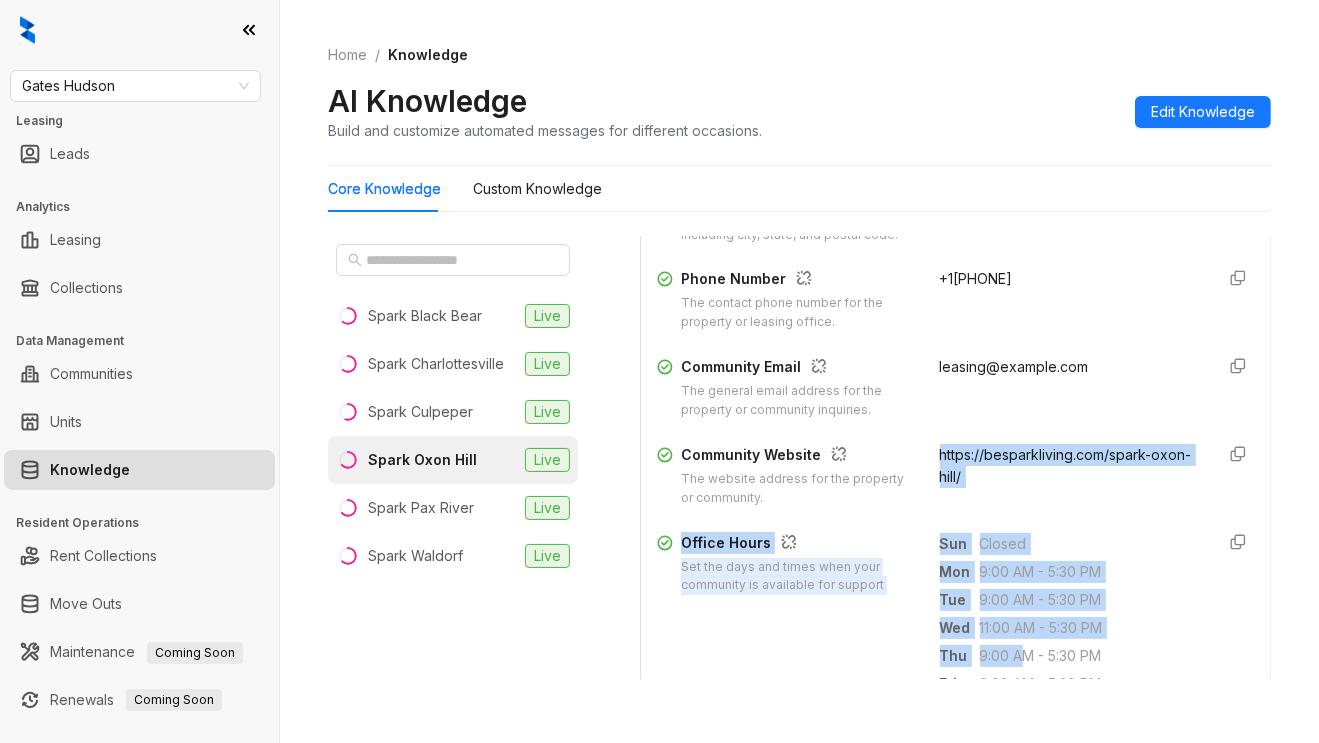 click on "General Property Name The name of the property or apartment complex. Spark Oxon Hill Property Type The type of property, such as apartment, condo, or townhouse. Apartment Address The physical address of the property, including city, state, and postal code. [NUMBER] [STREET] , [CITY] , [STATE], [POSTAL_CODE] Phone Number The contact phone number for the property or leasing office. +1[PHONE] Community Email The general email address for the property or community inquiries. leasing@example.com Community Website The website address for the property or community. https://besparkliving.com/spark-oxon-hill/ Office Hours Set the days and times when your community is available for support Sun Closed Mon 9:00 AM - 5:30 PM Tue 9:00 AM - 5:30 PM Wed 11:00 AM - 5:30 PM Thu 9:00 AM - 5:30 PM Fri 9:00 AM - 5:30 PM Sat 9:00 AM - 5:30 PM Leasing Agent Details Contact details for the leasing agents, including name, phone number, and optional email. Custom Knowledge Is smoking prohibited? Add FAQ" at bounding box center (955, 513) 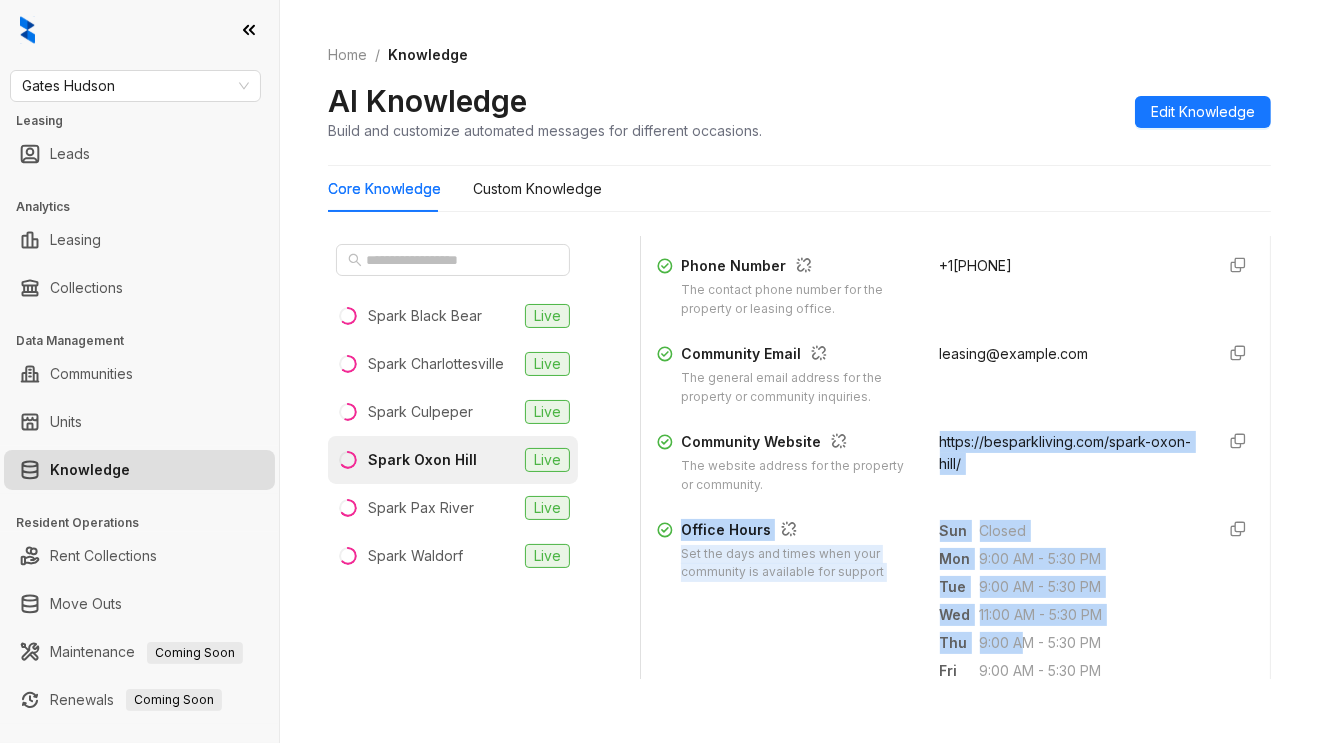 click on "leasing@example.com" at bounding box center [1069, 375] 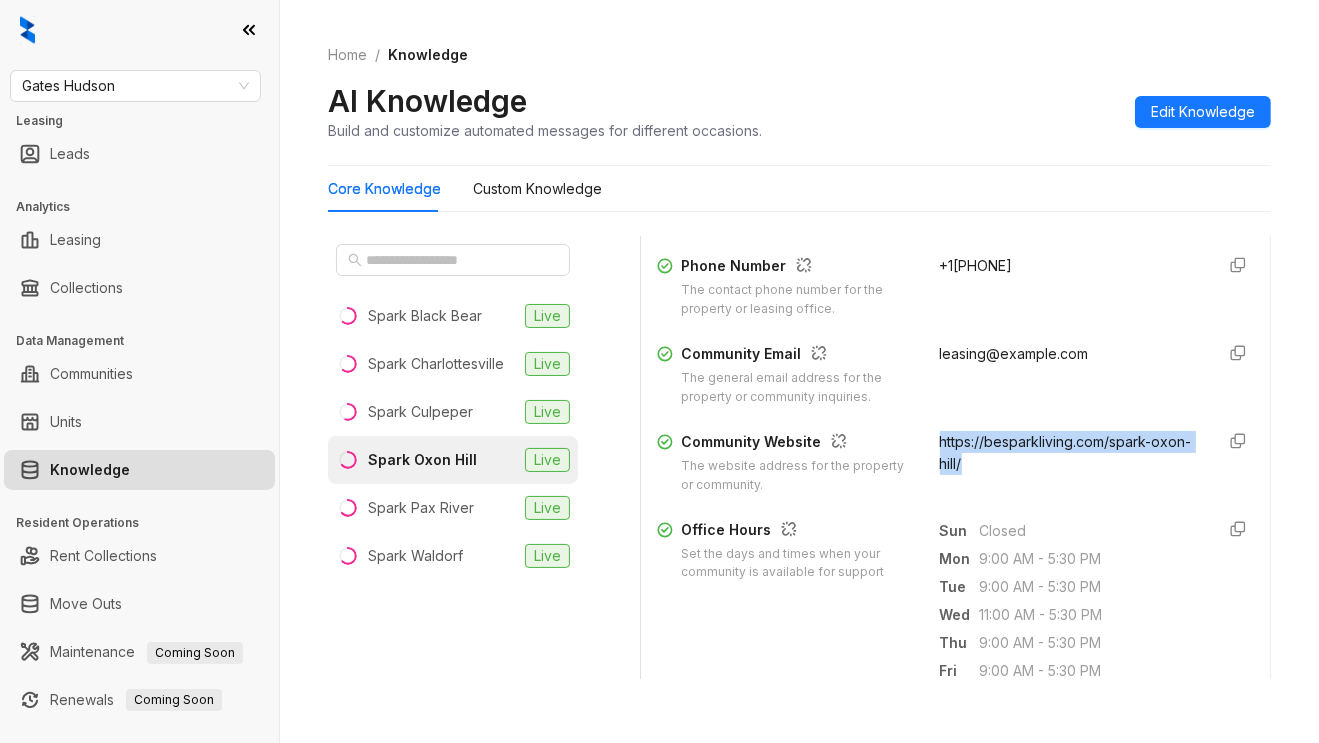 drag, startPoint x: 986, startPoint y: 483, endPoint x: 916, endPoint y: 450, distance: 77.388626 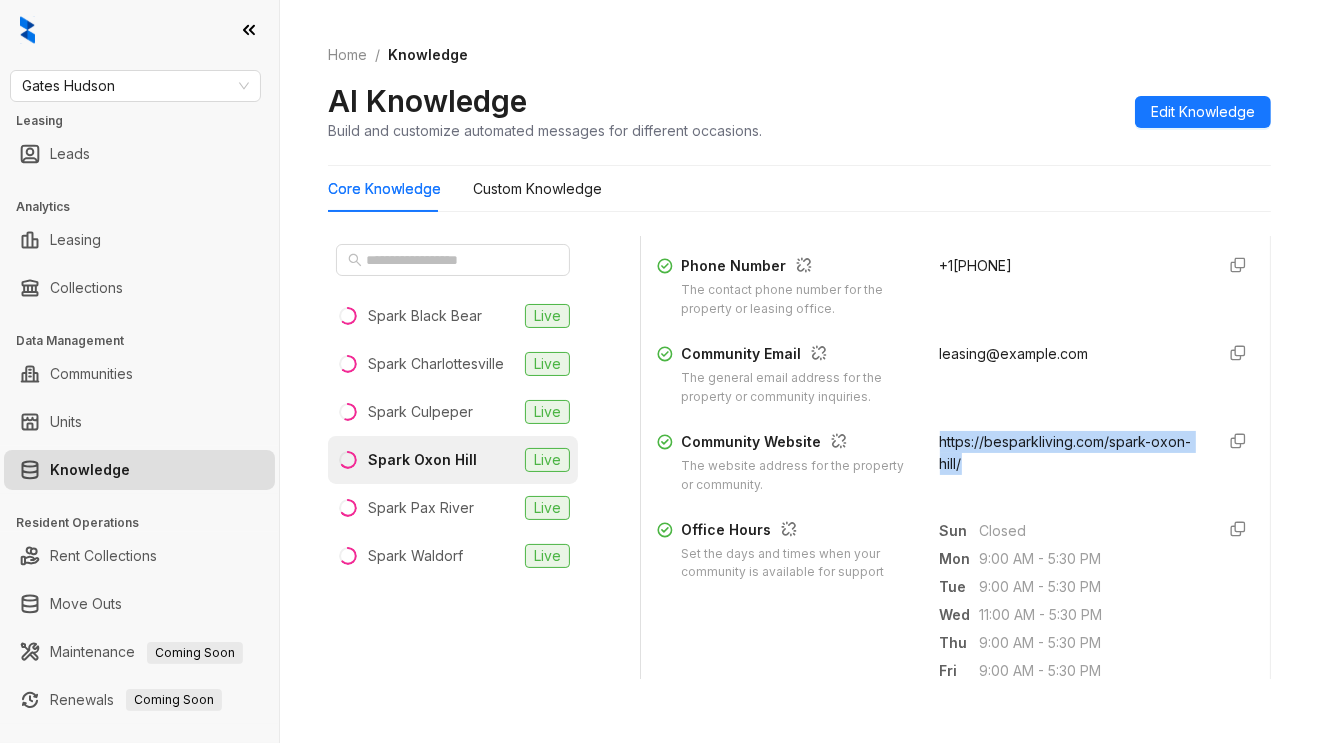 click on "https://besparkliving.com/spark-oxon-hill/" at bounding box center (1069, 463) 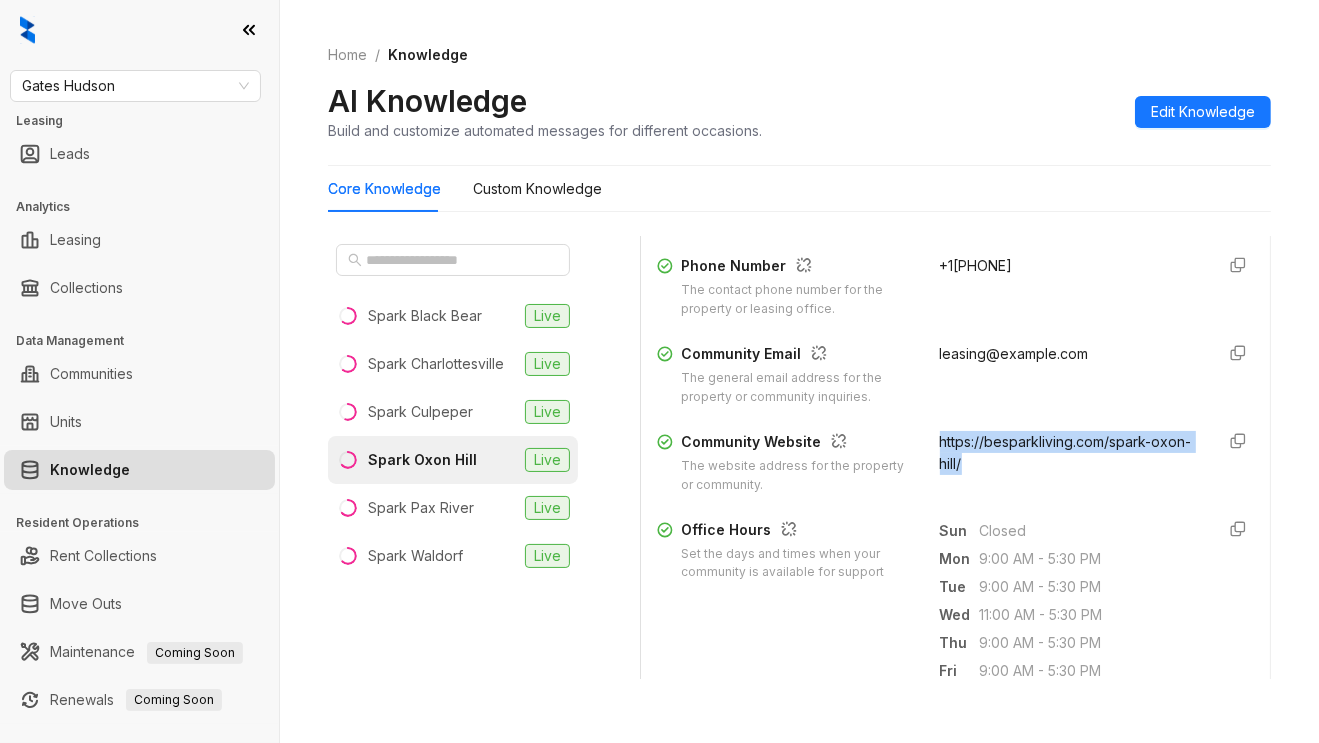 copy on "https://besparkliving.com/spark-oxon-hill/" 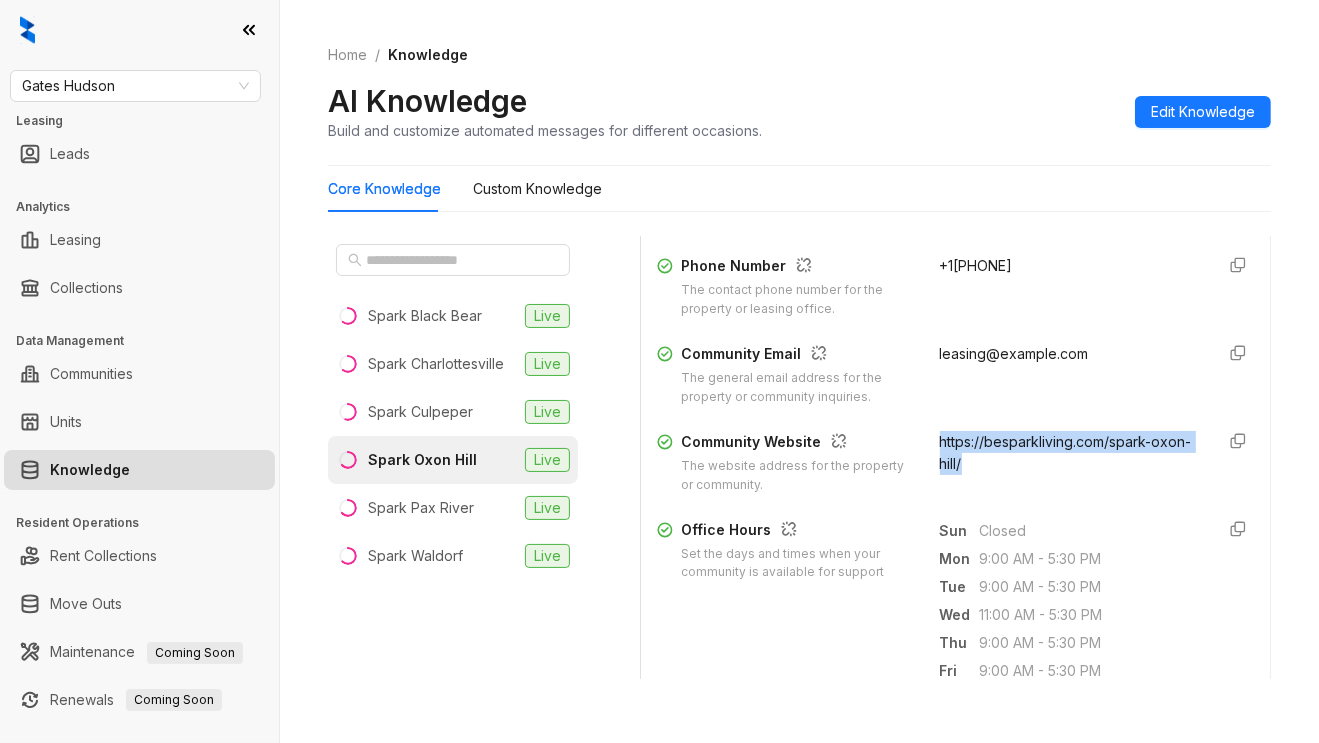 copy on "https://besparkliving.com/spark-oxon-hill/" 